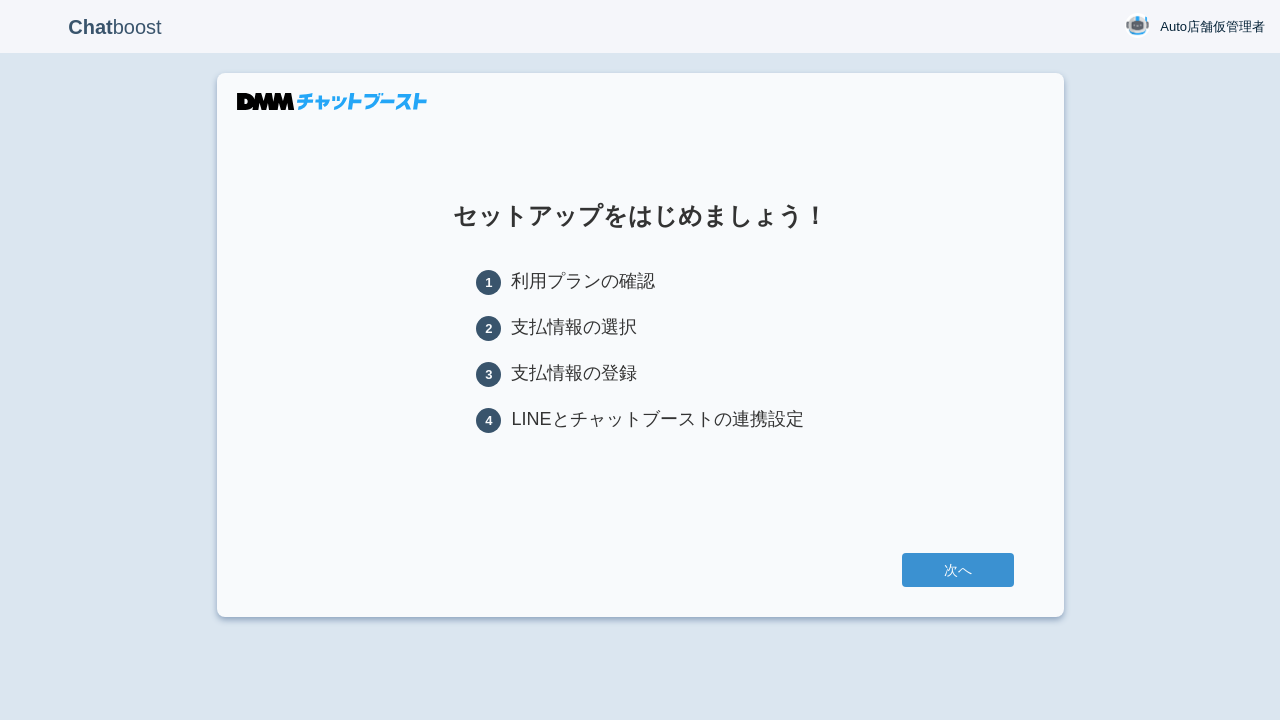 scroll, scrollTop: 0, scrollLeft: 0, axis: both 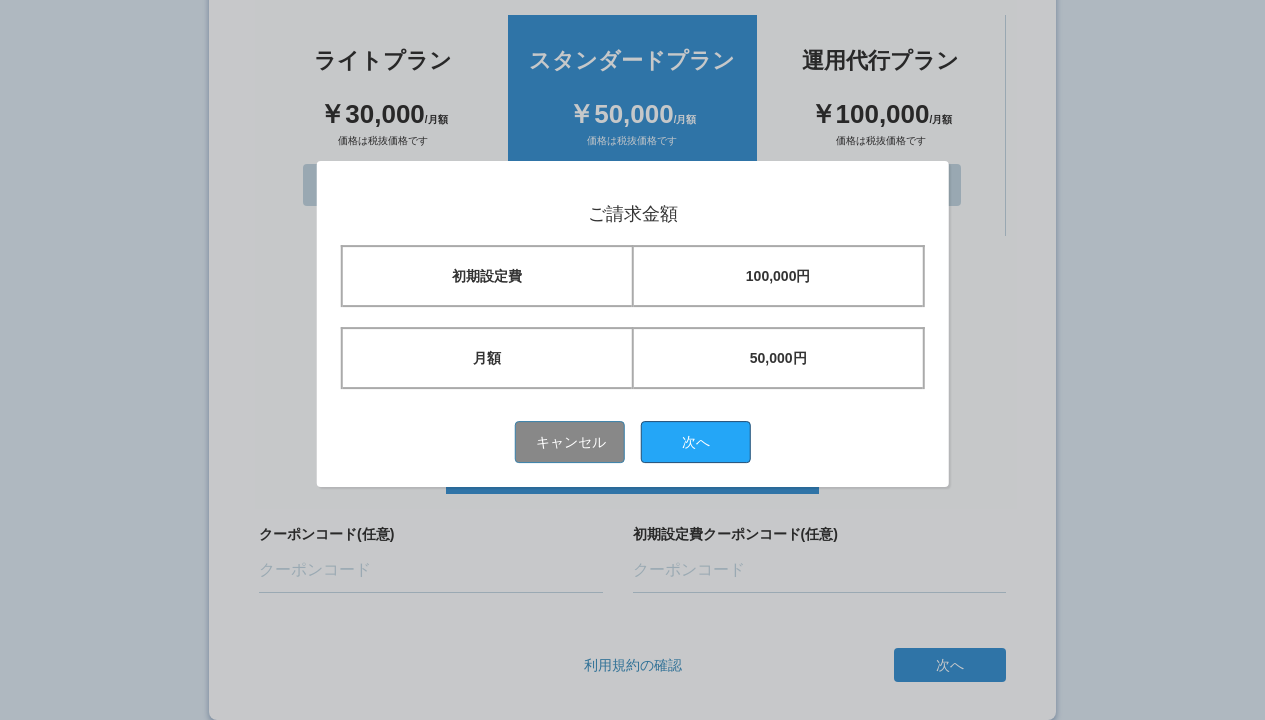 click on "次へ" at bounding box center [696, 442] 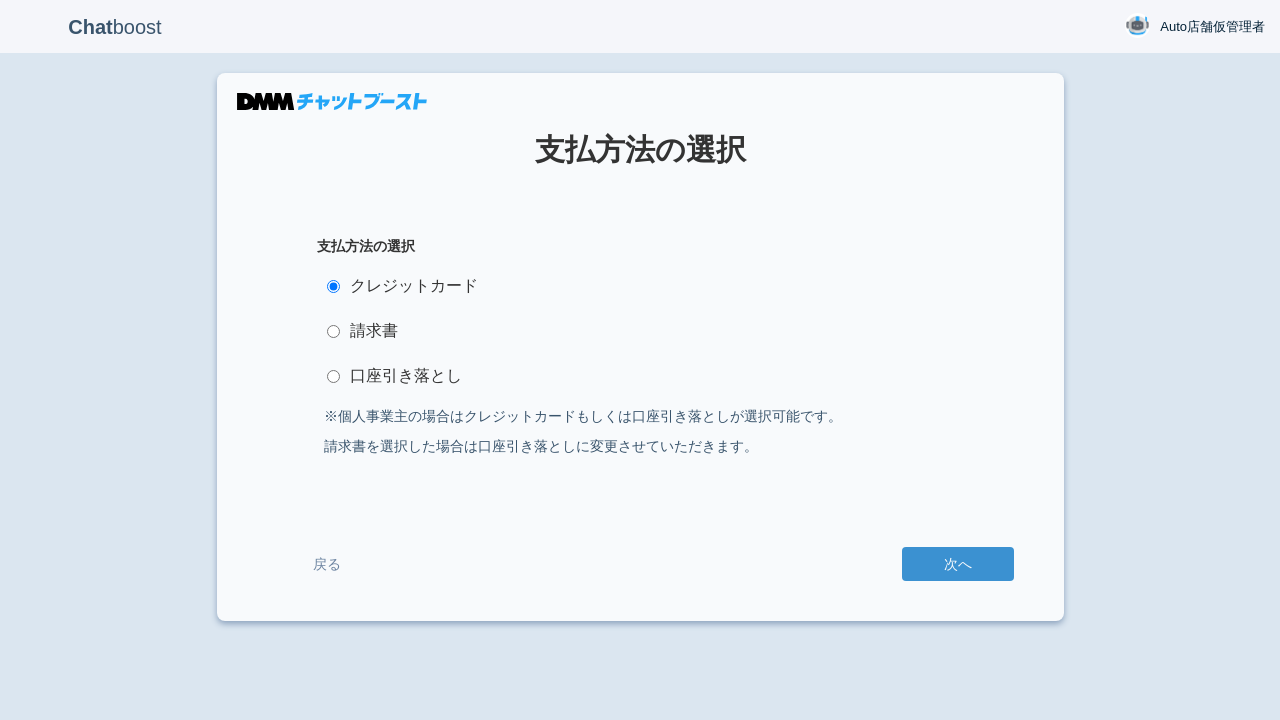 scroll, scrollTop: 0, scrollLeft: 0, axis: both 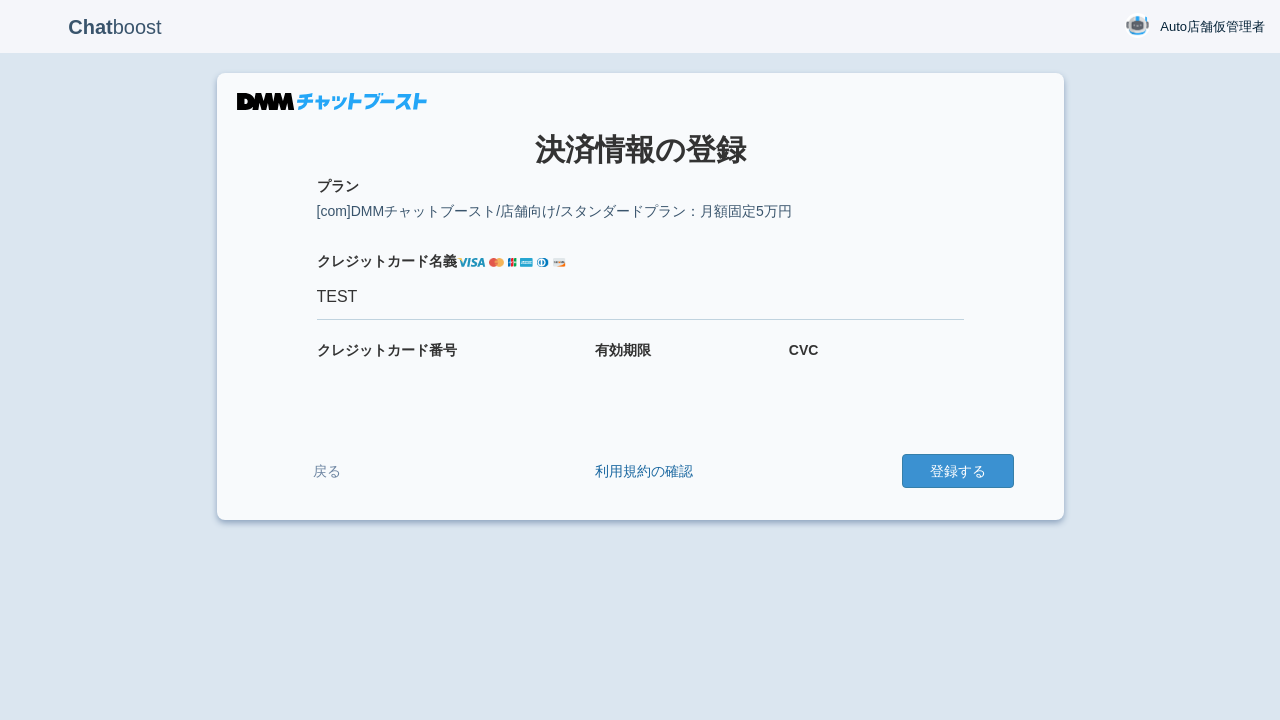 type on "TEST" 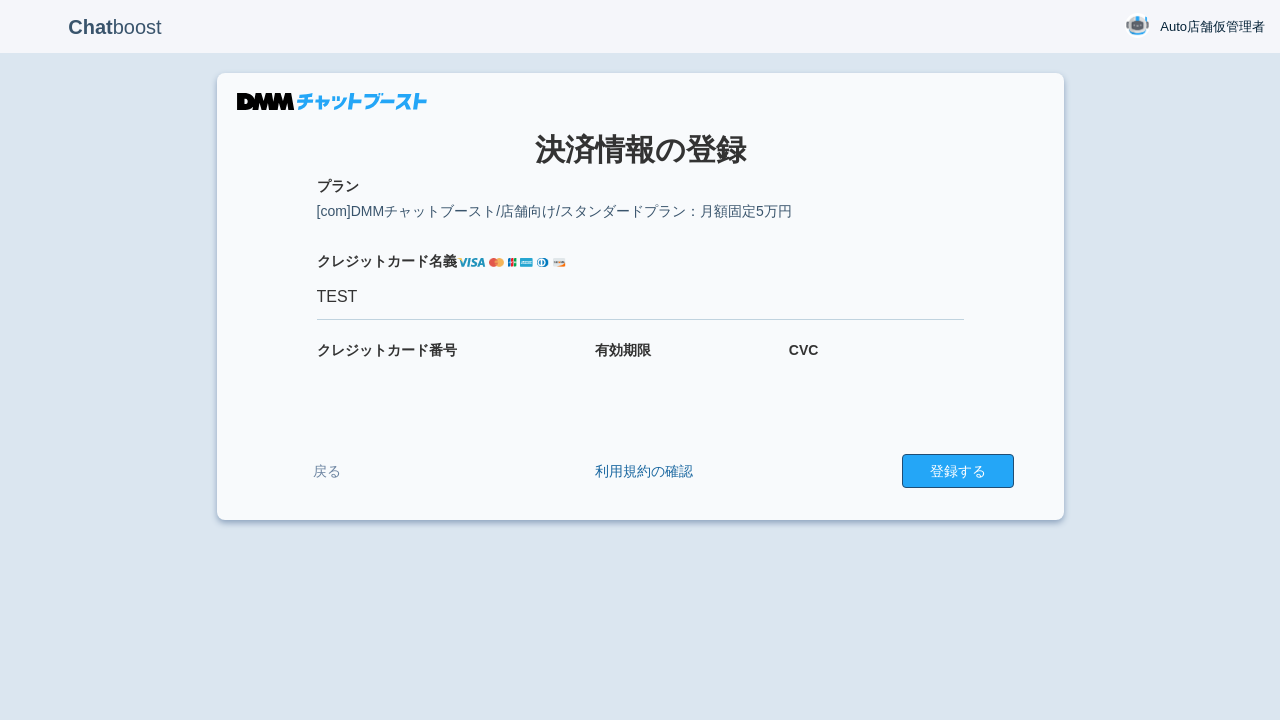 click on "登録する" at bounding box center [958, 471] 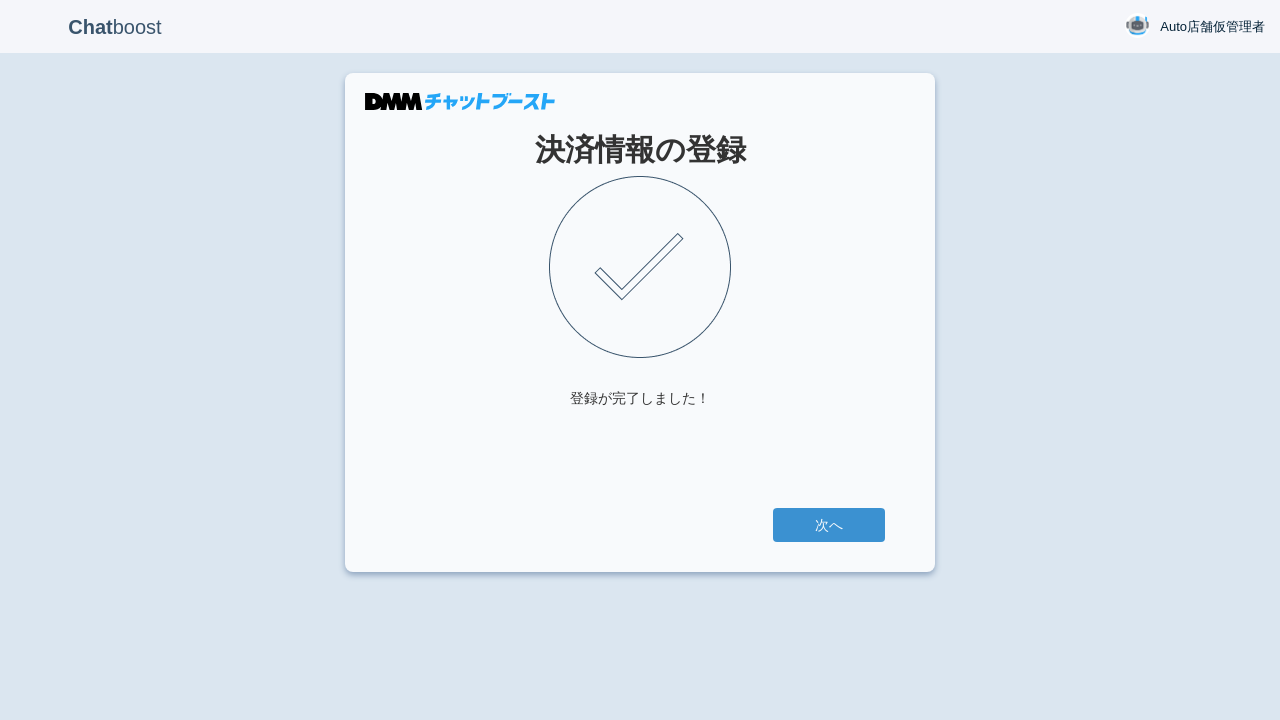 scroll, scrollTop: 0, scrollLeft: 0, axis: both 